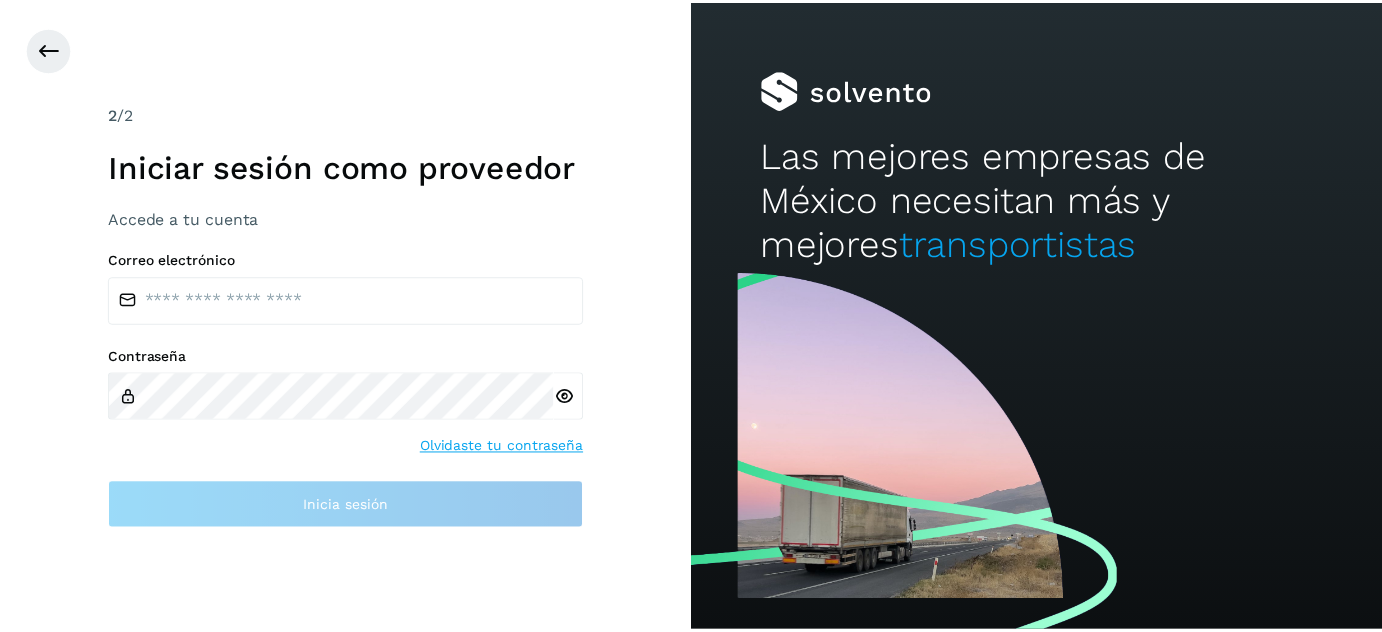 scroll, scrollTop: 0, scrollLeft: 0, axis: both 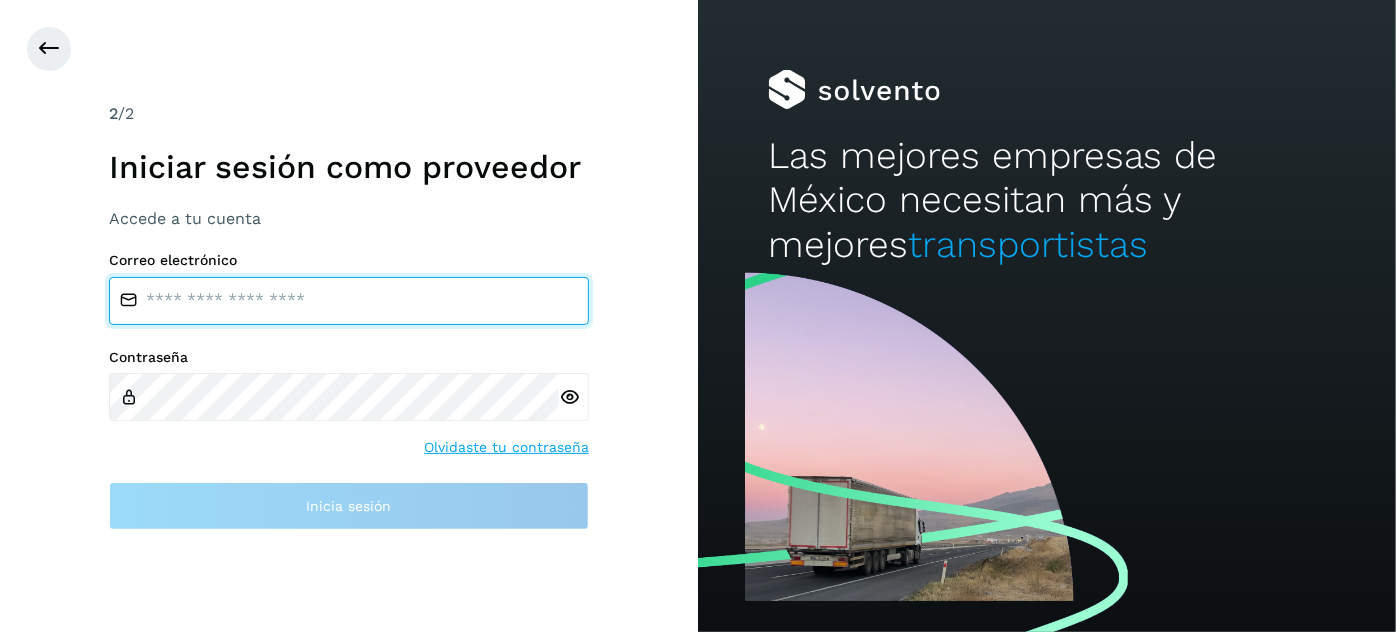 type on "**********" 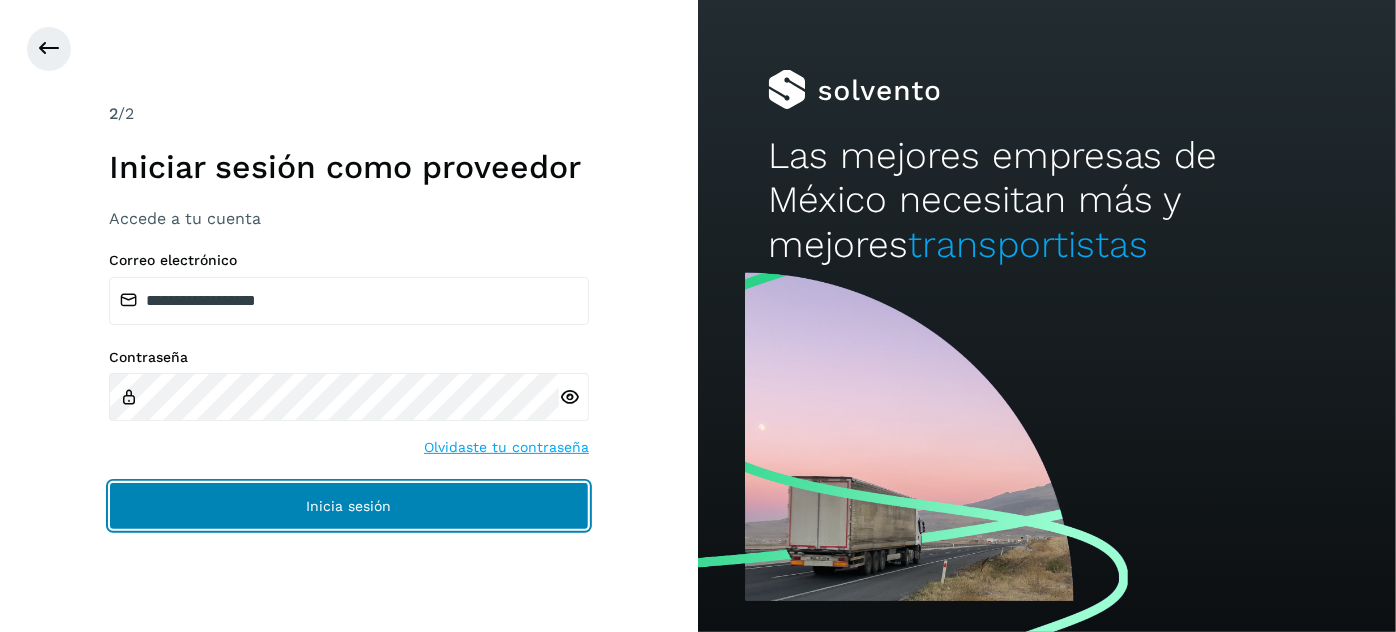 click on "Inicia sesión" at bounding box center (349, 506) 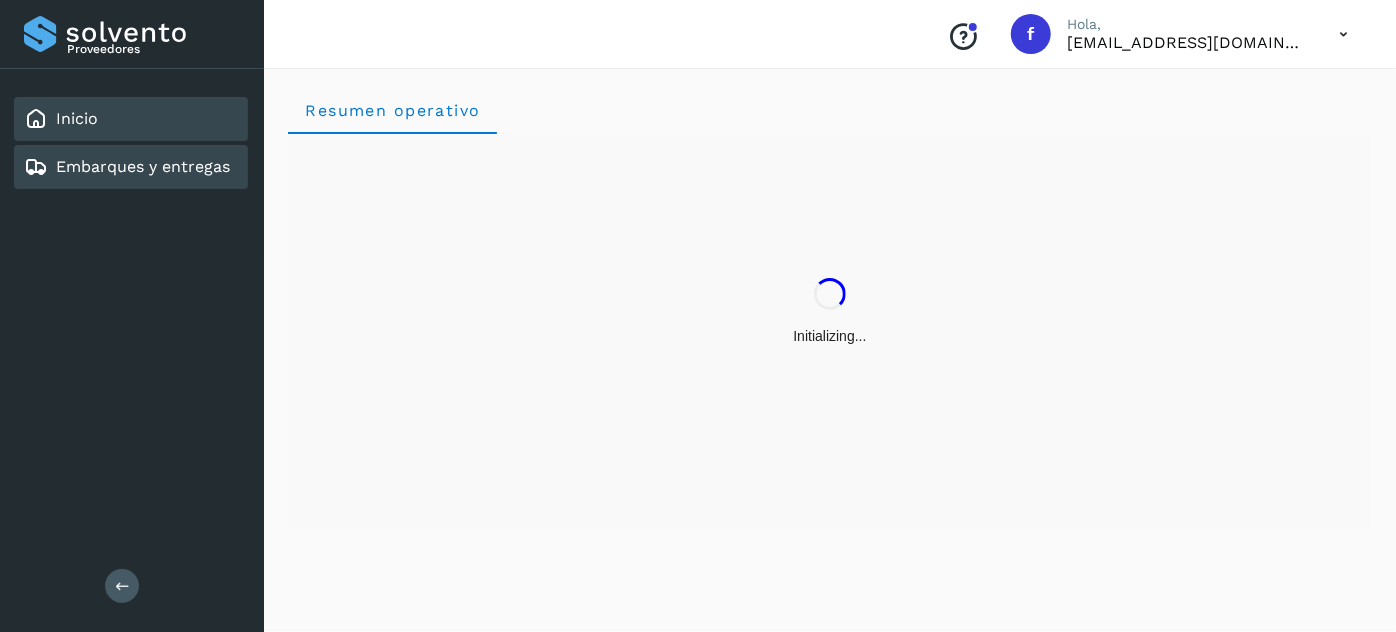 click on "Embarques y entregas" at bounding box center [143, 166] 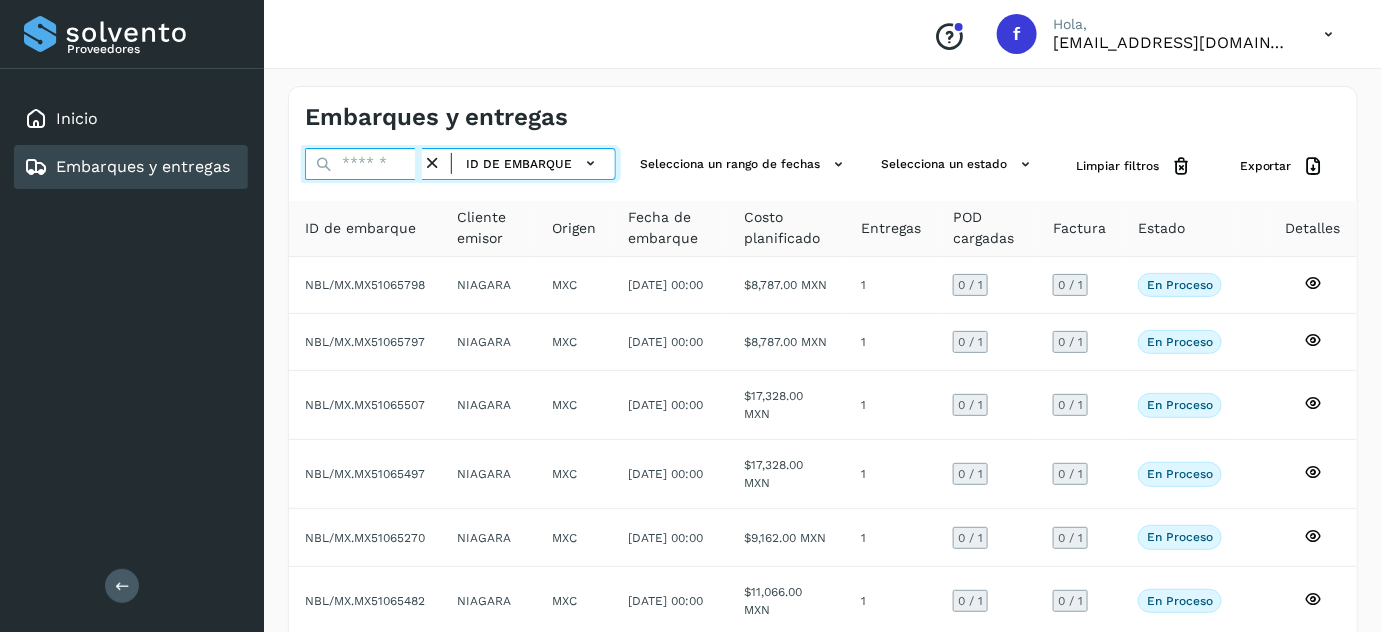 click at bounding box center (363, 164) 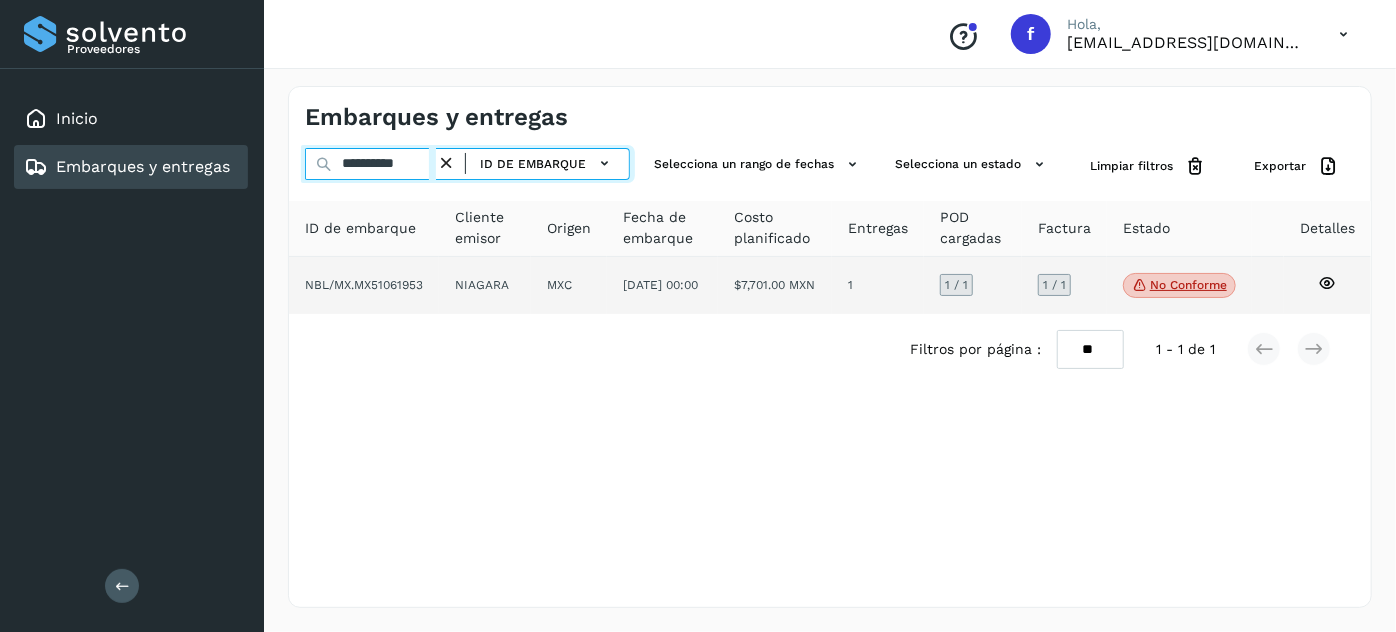 type on "**********" 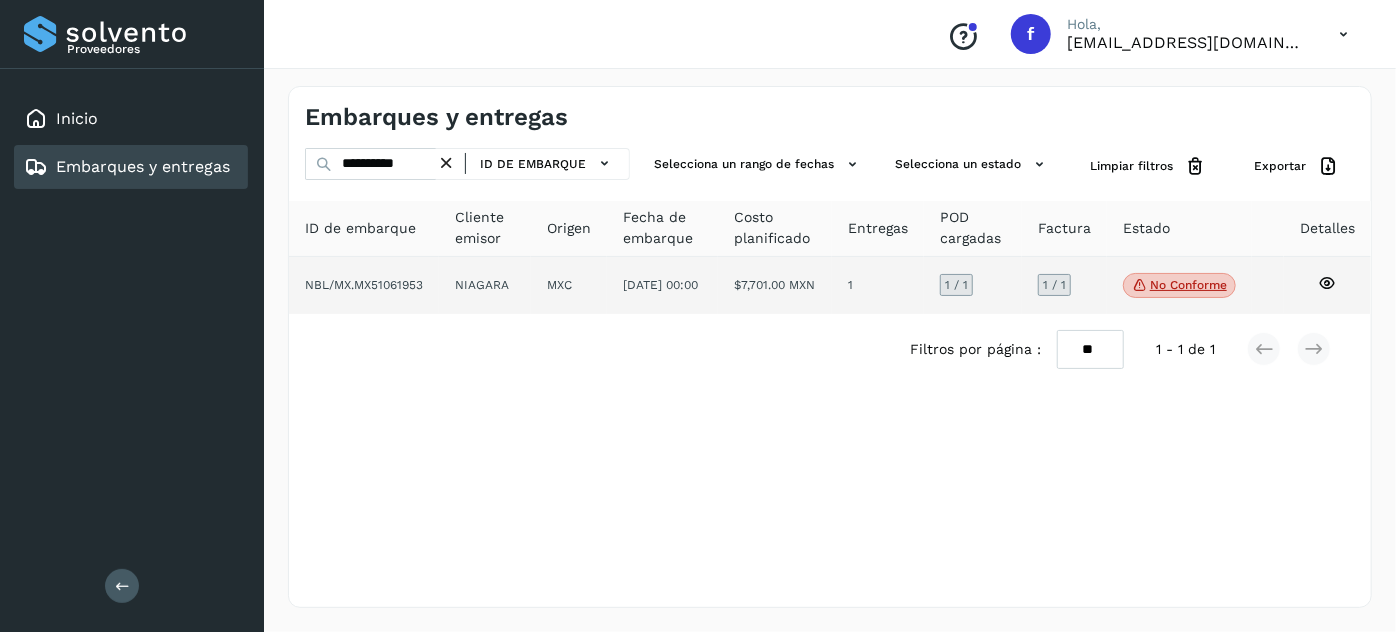 click on "[DATE] 00:00" 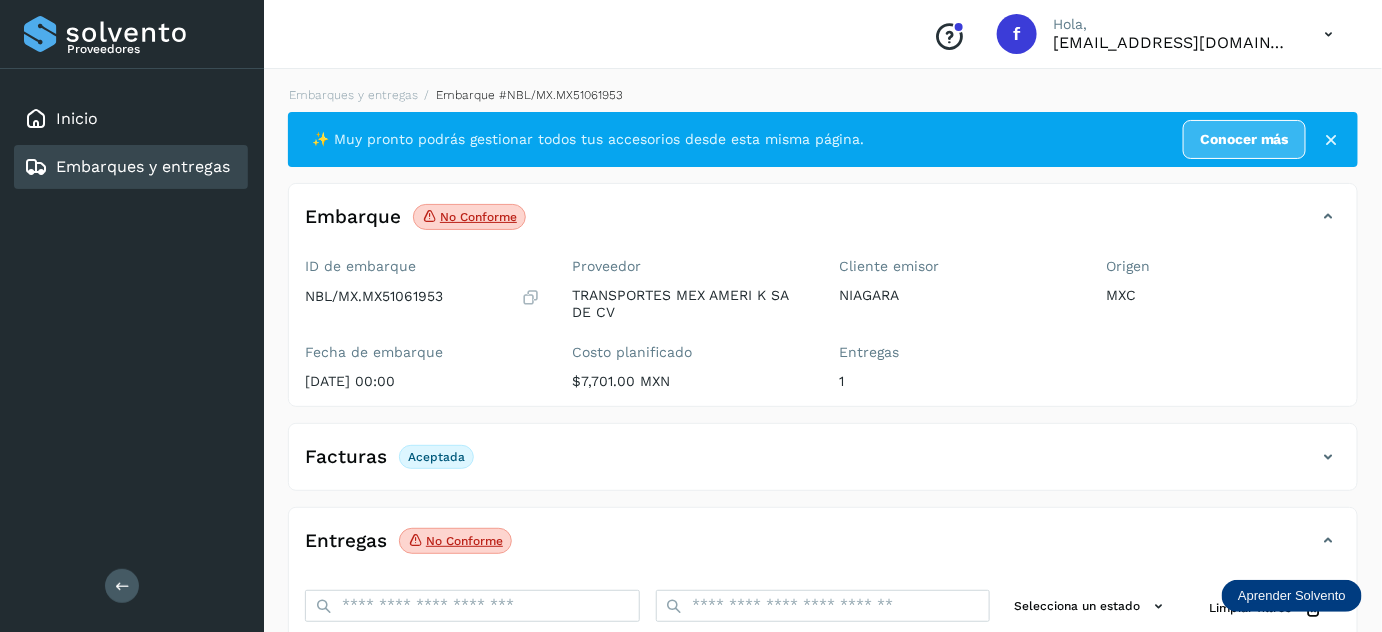 click on "Embarques y entregas" at bounding box center (127, 167) 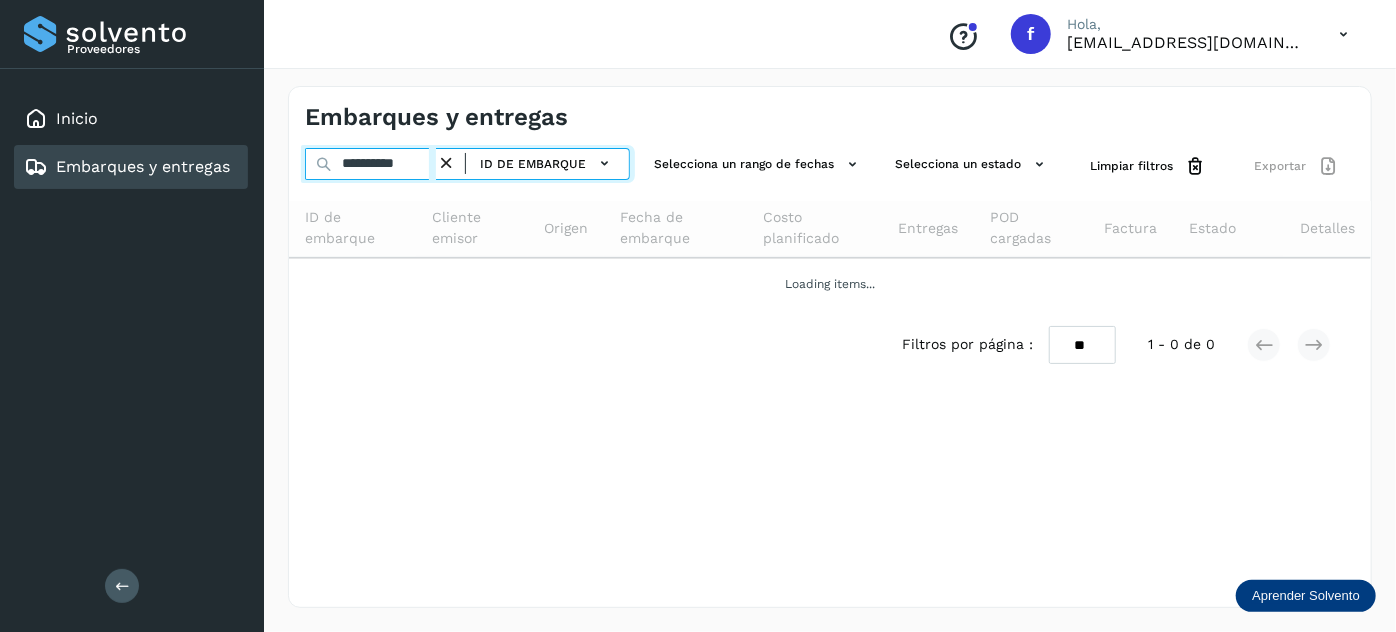 click on "**********" at bounding box center (370, 164) 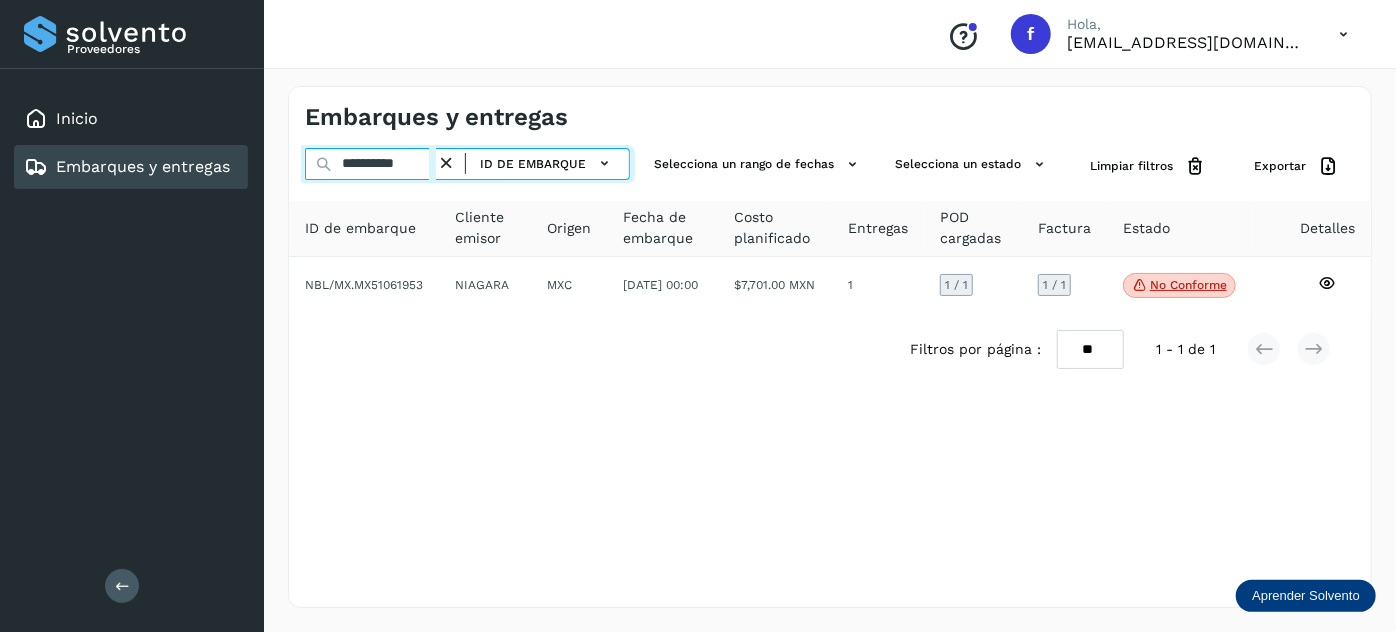 click on "**********" at bounding box center (370, 164) 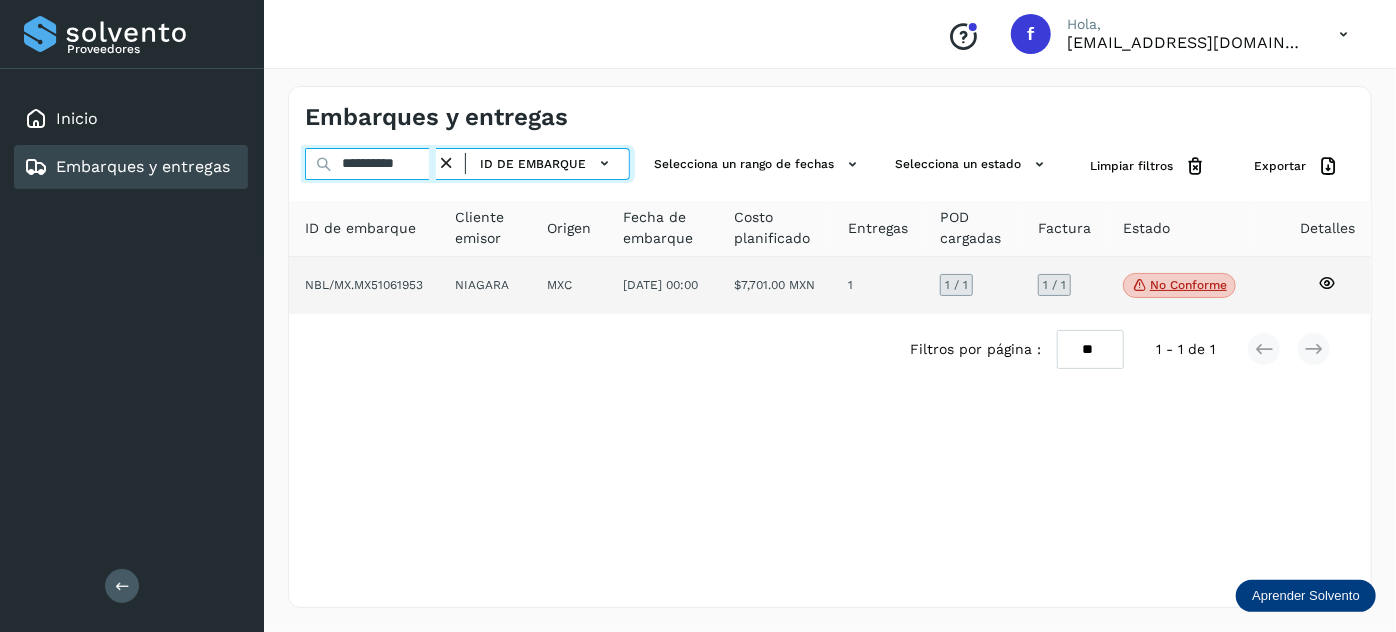 paste 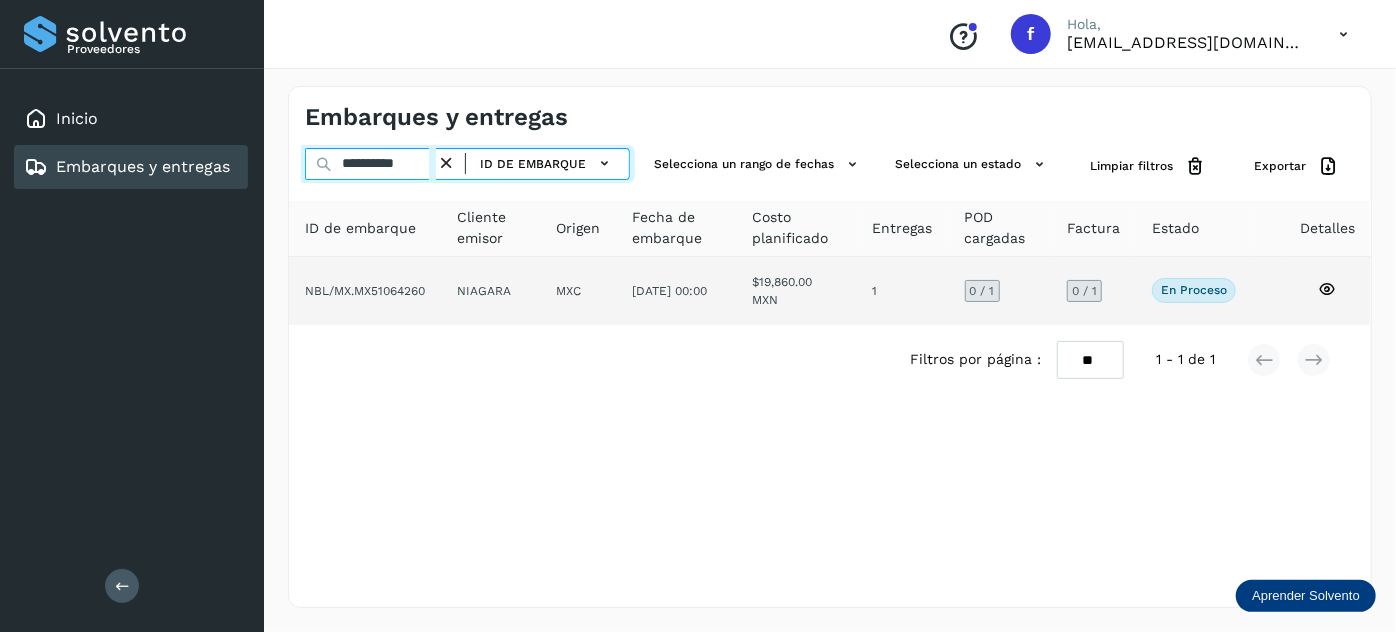 type on "**********" 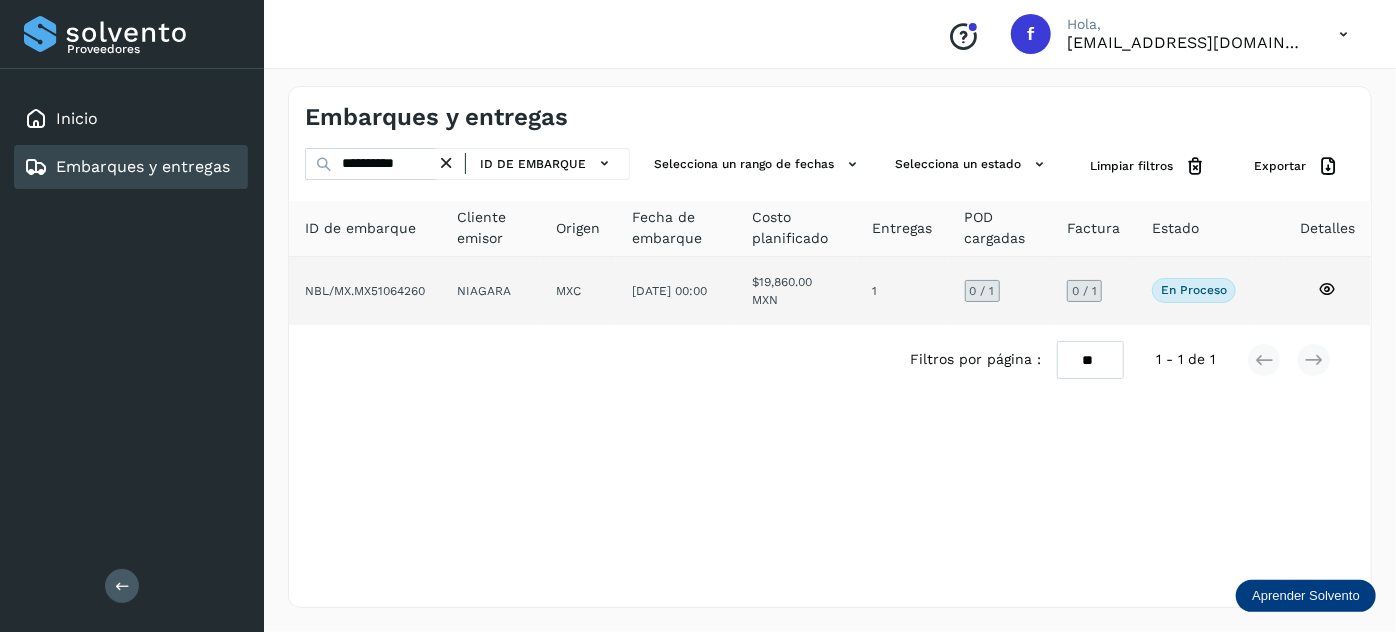 click on "$19,860.00 MXN" 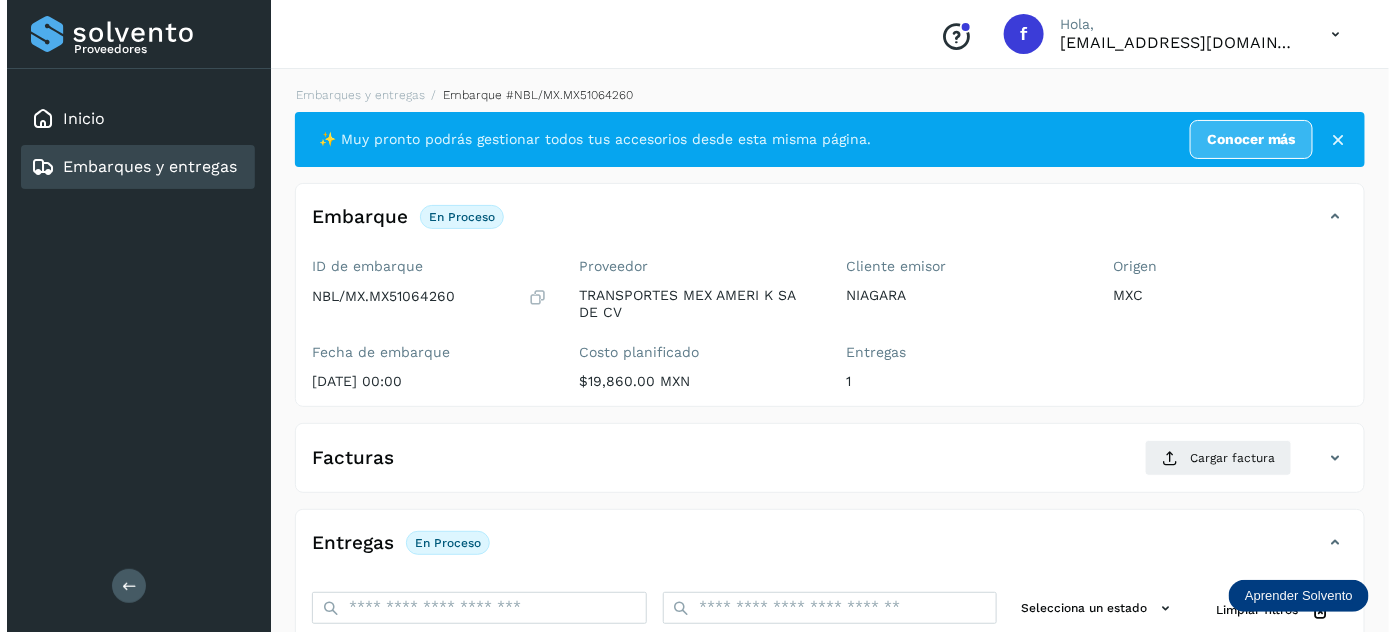 scroll, scrollTop: 327, scrollLeft: 0, axis: vertical 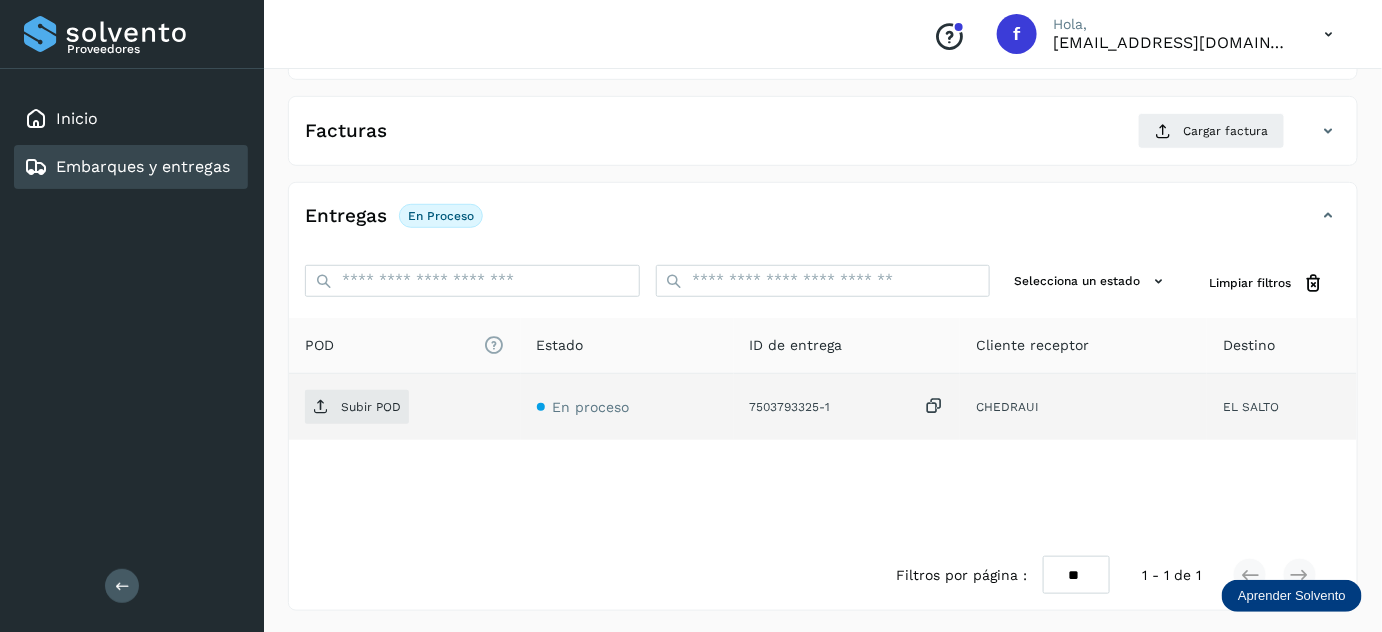 click at bounding box center (934, 406) 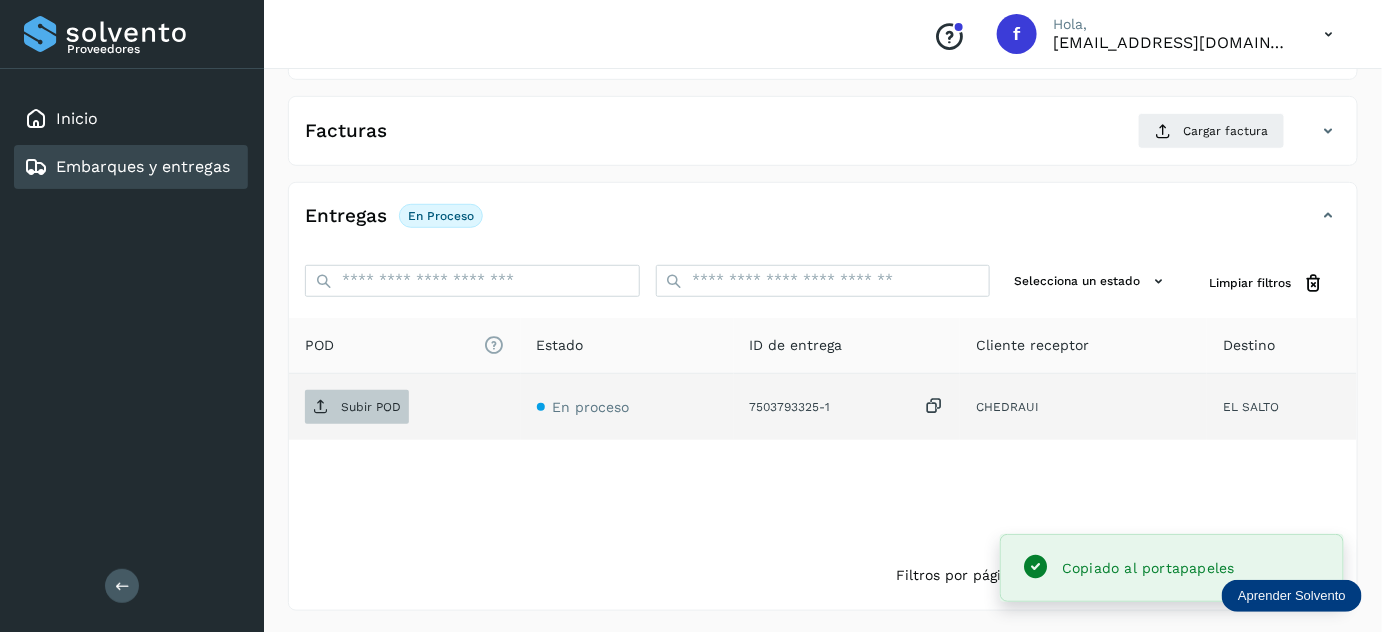 click on "Subir POD" at bounding box center (357, 407) 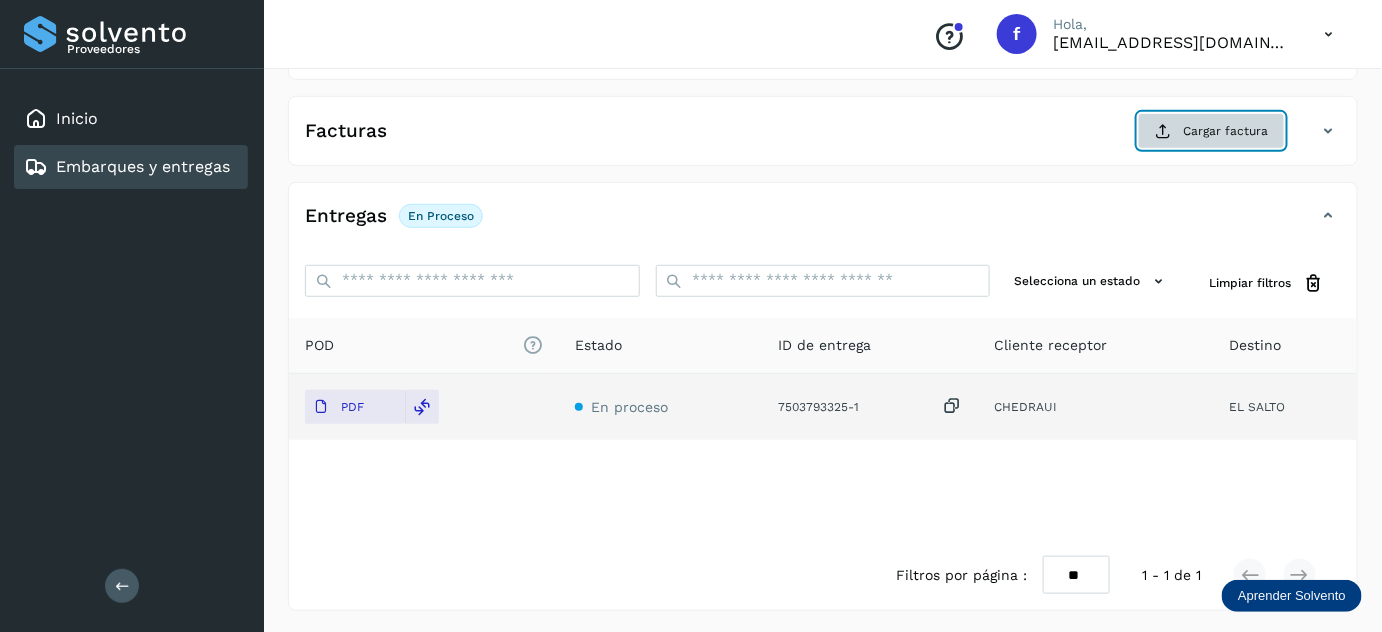 click on "Cargar factura" 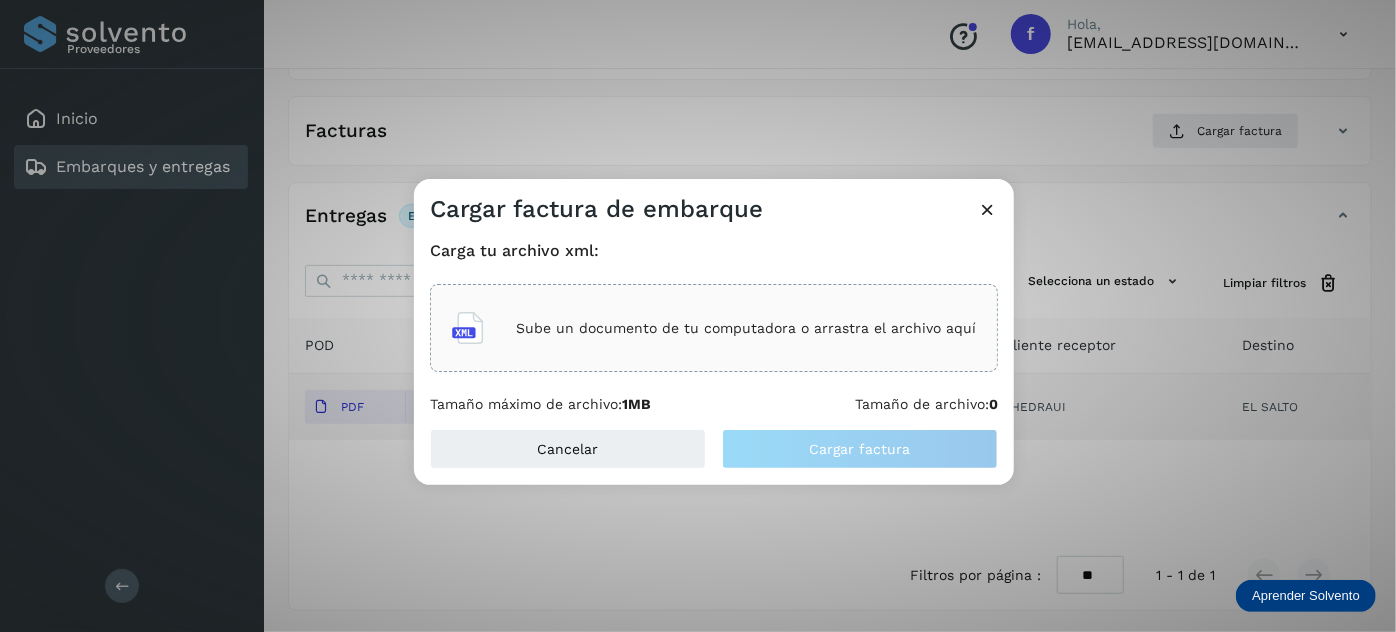 click on "Sube un documento de tu computadora o arrastra el archivo aquí" at bounding box center (746, 328) 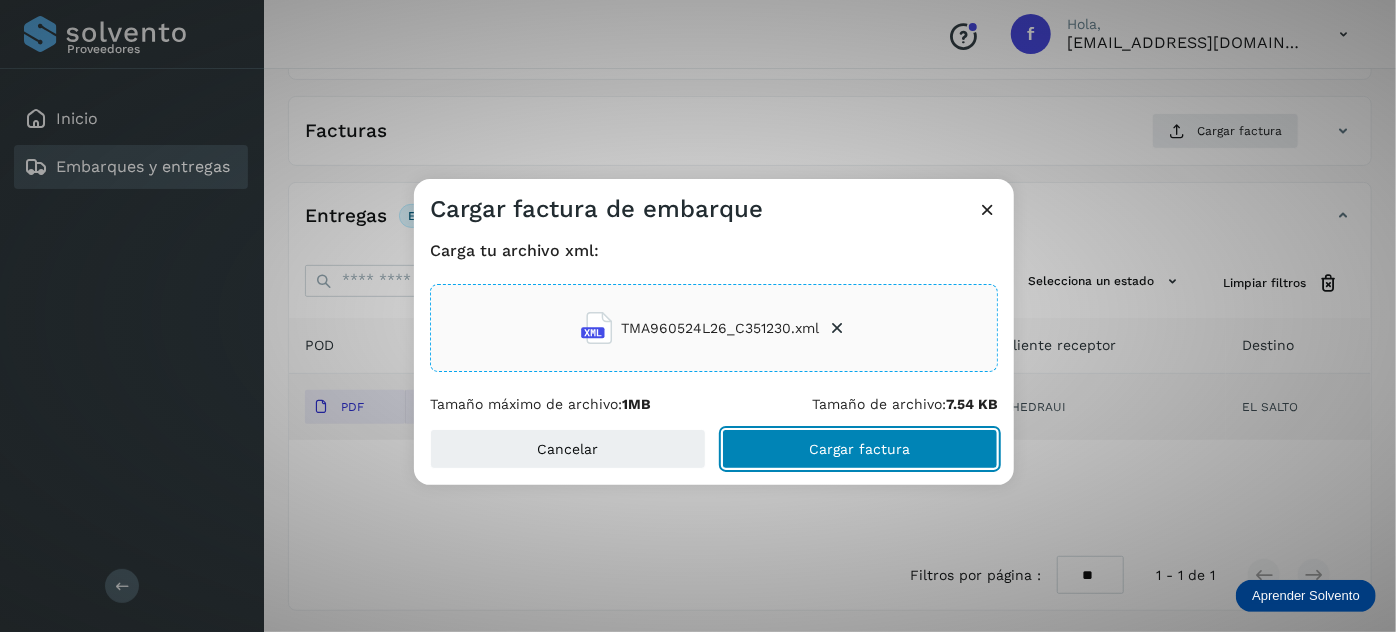 click on "Cargar factura" 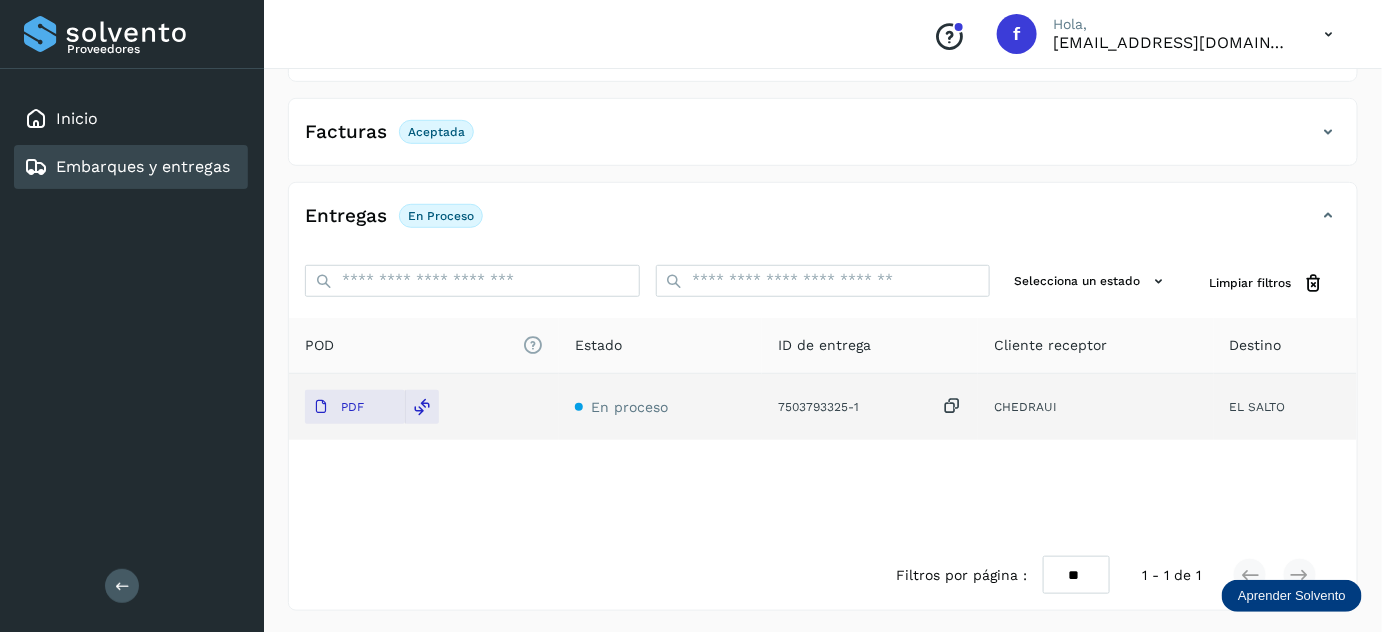 scroll, scrollTop: 0, scrollLeft: 0, axis: both 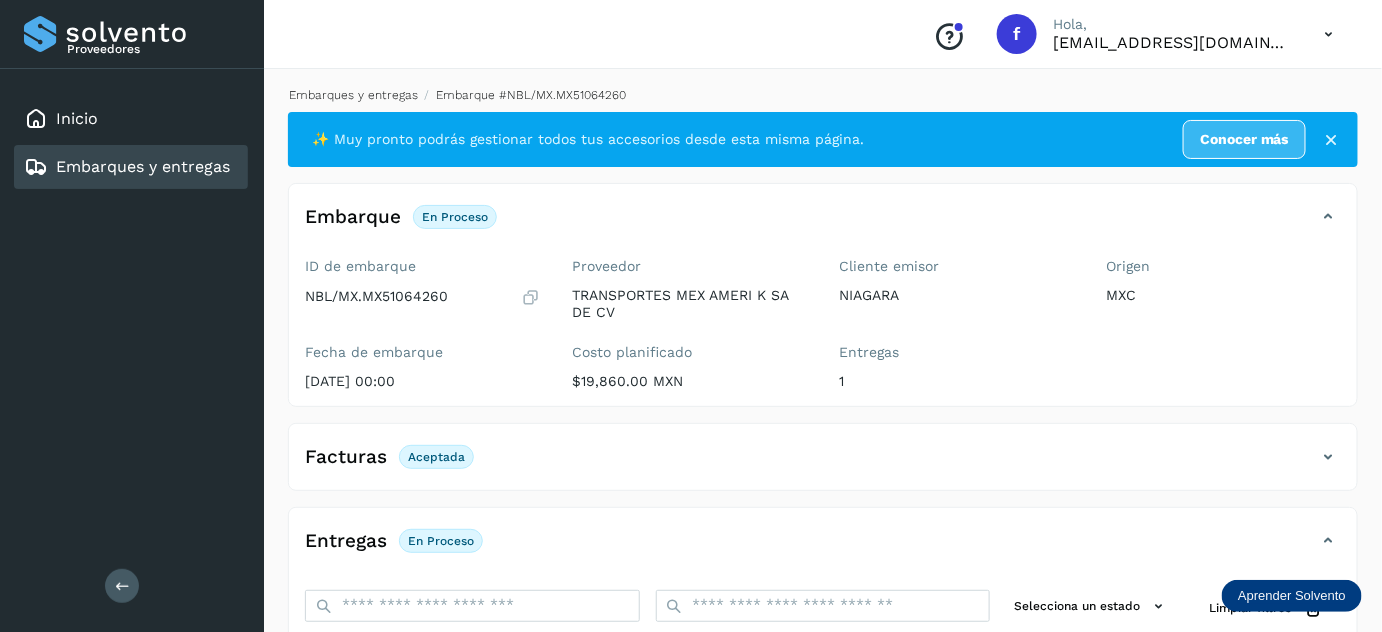 click on "Embarques y entregas" at bounding box center (353, 95) 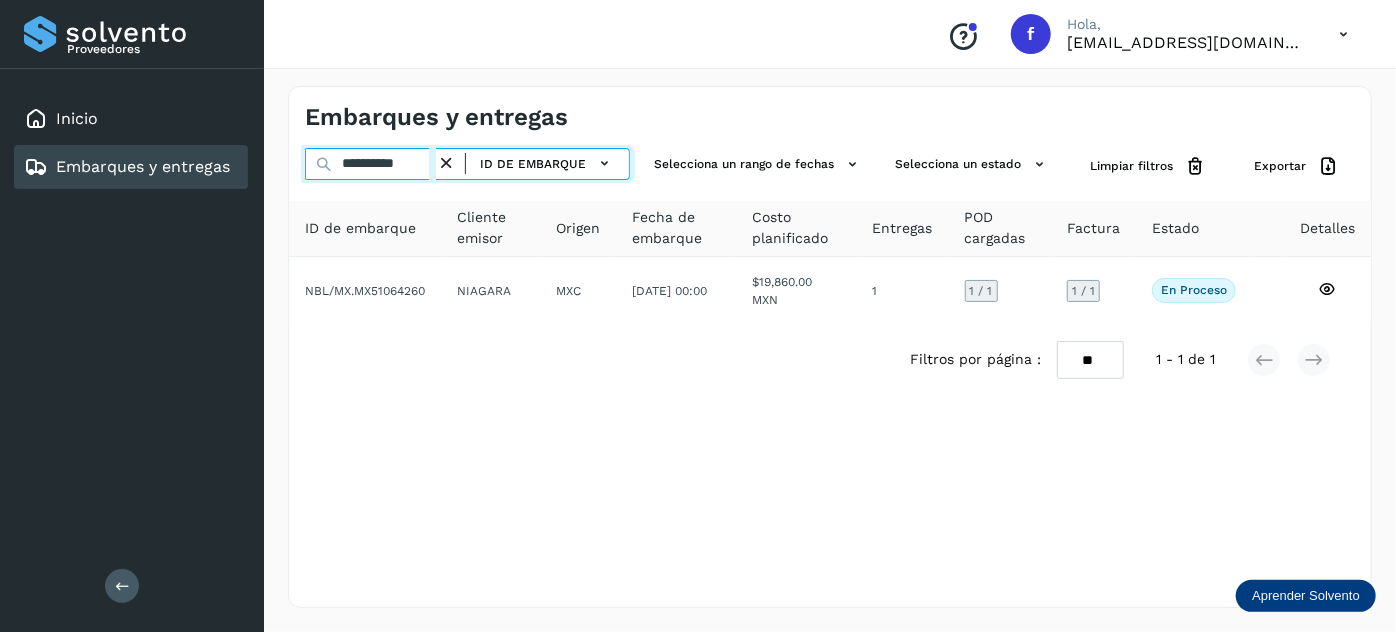 click on "**********" at bounding box center (370, 164) 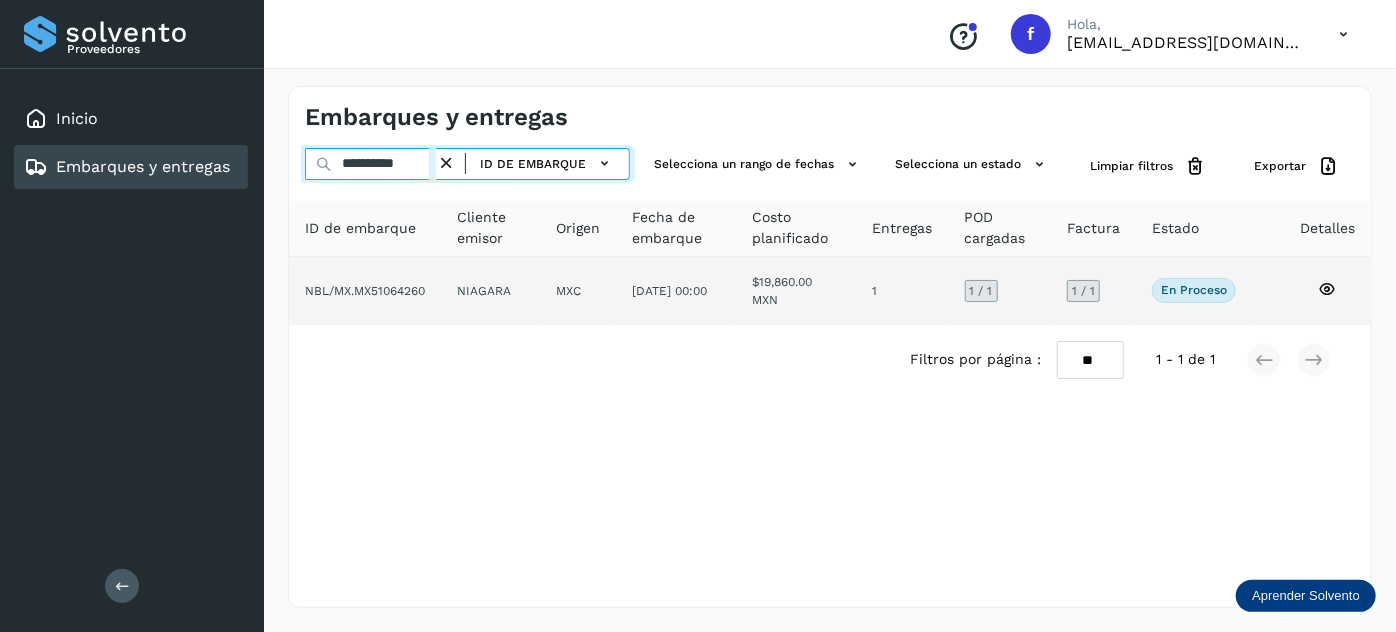 paste 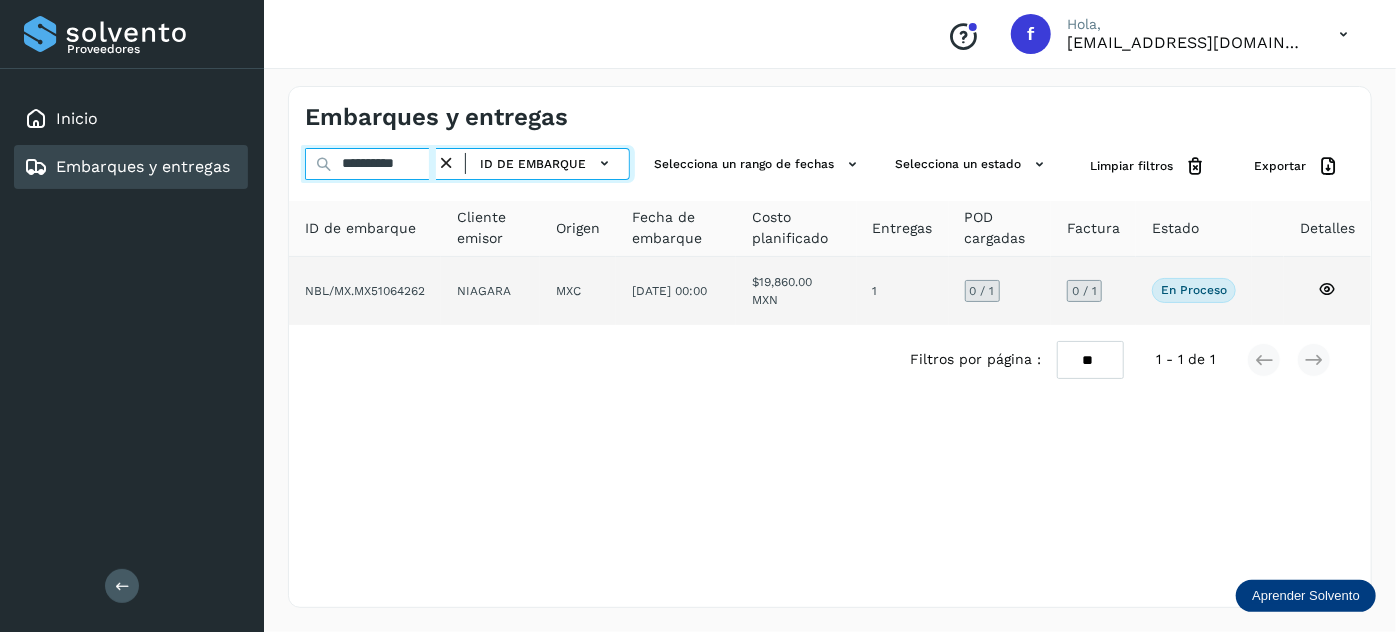type on "**********" 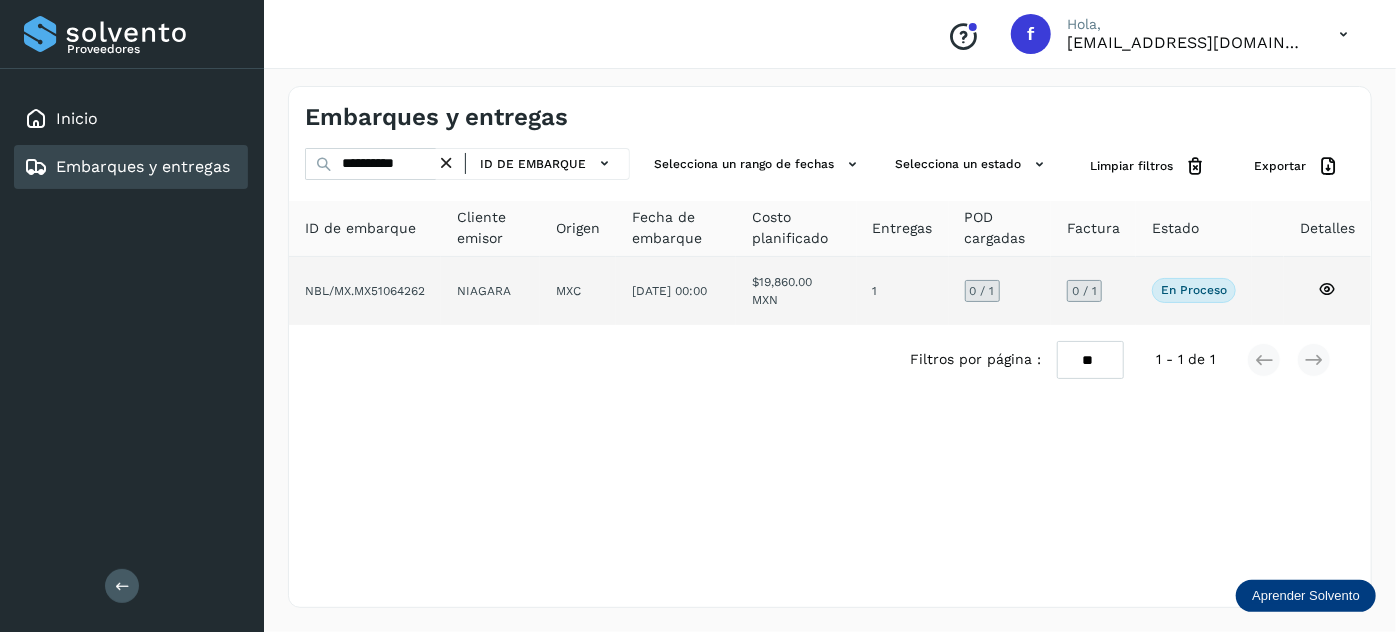 click on "[DATE] 00:00" 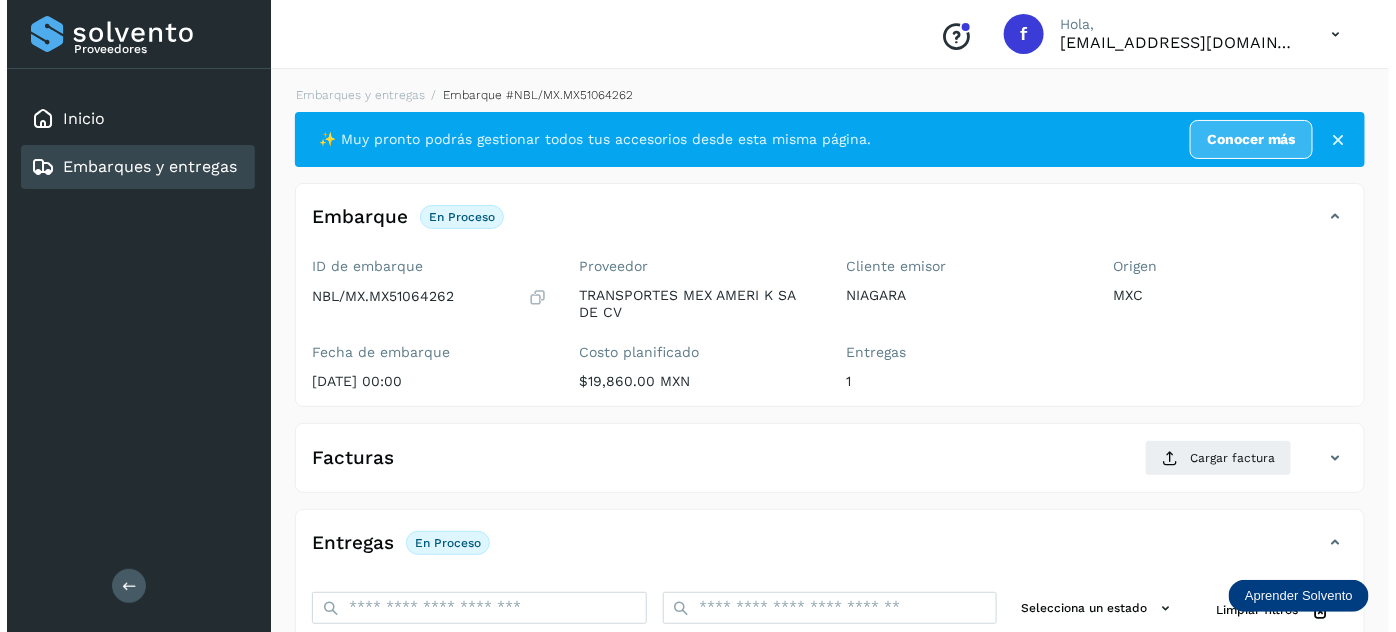 scroll, scrollTop: 327, scrollLeft: 0, axis: vertical 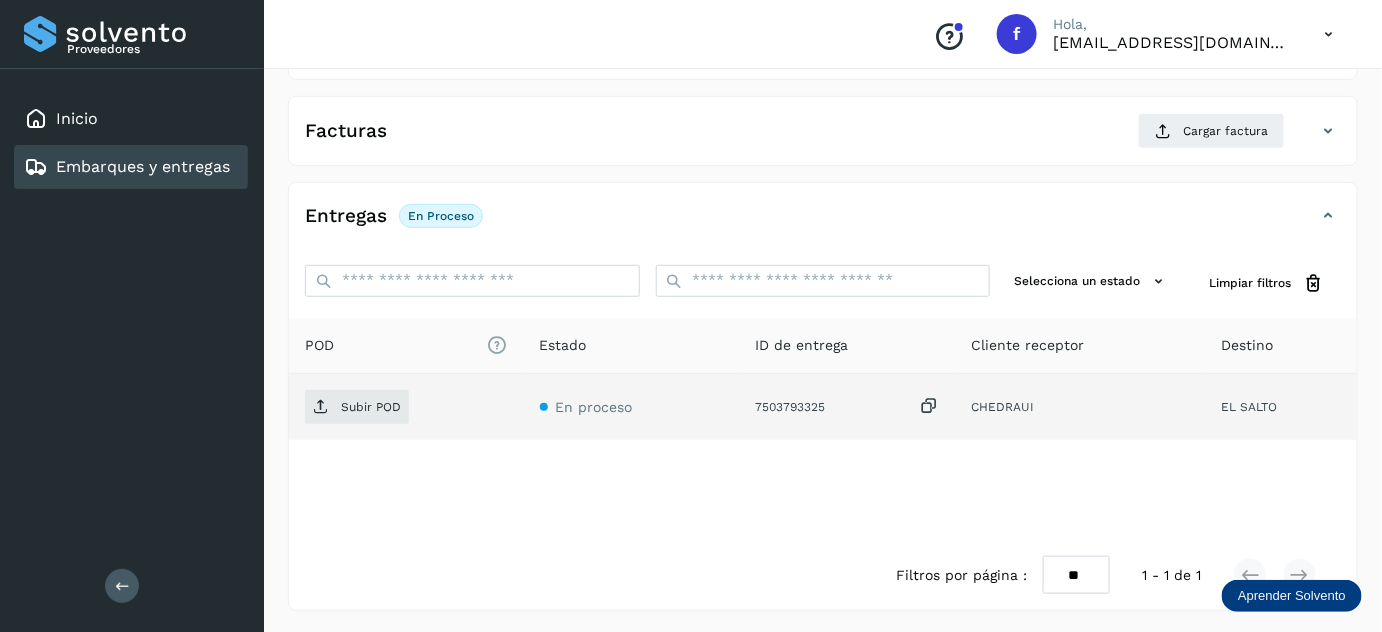 click at bounding box center [929, 406] 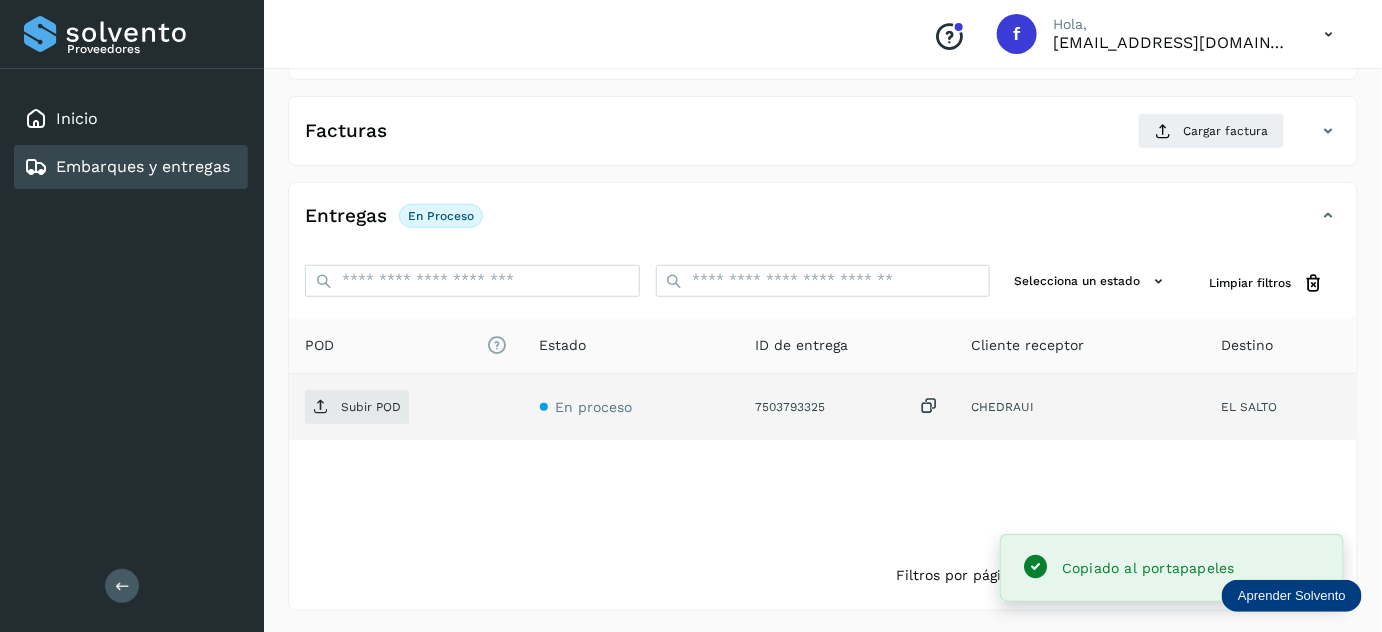 click on "Subir POD" 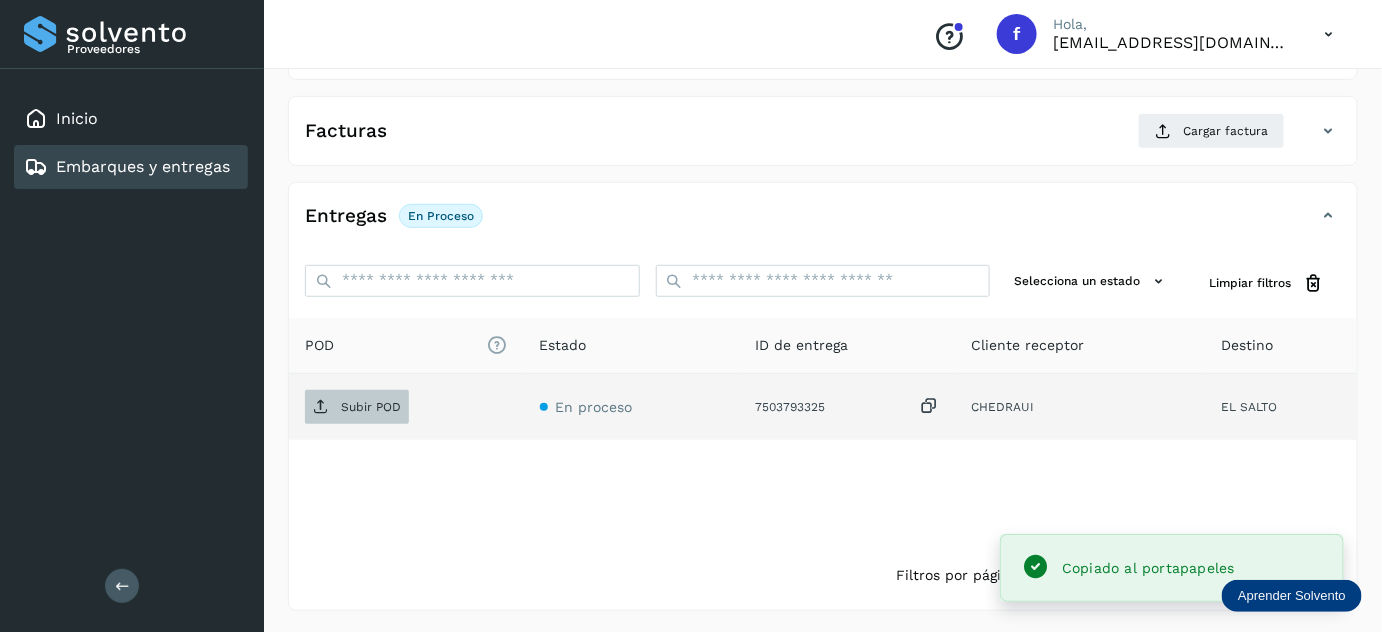 click on "Subir POD" at bounding box center [357, 407] 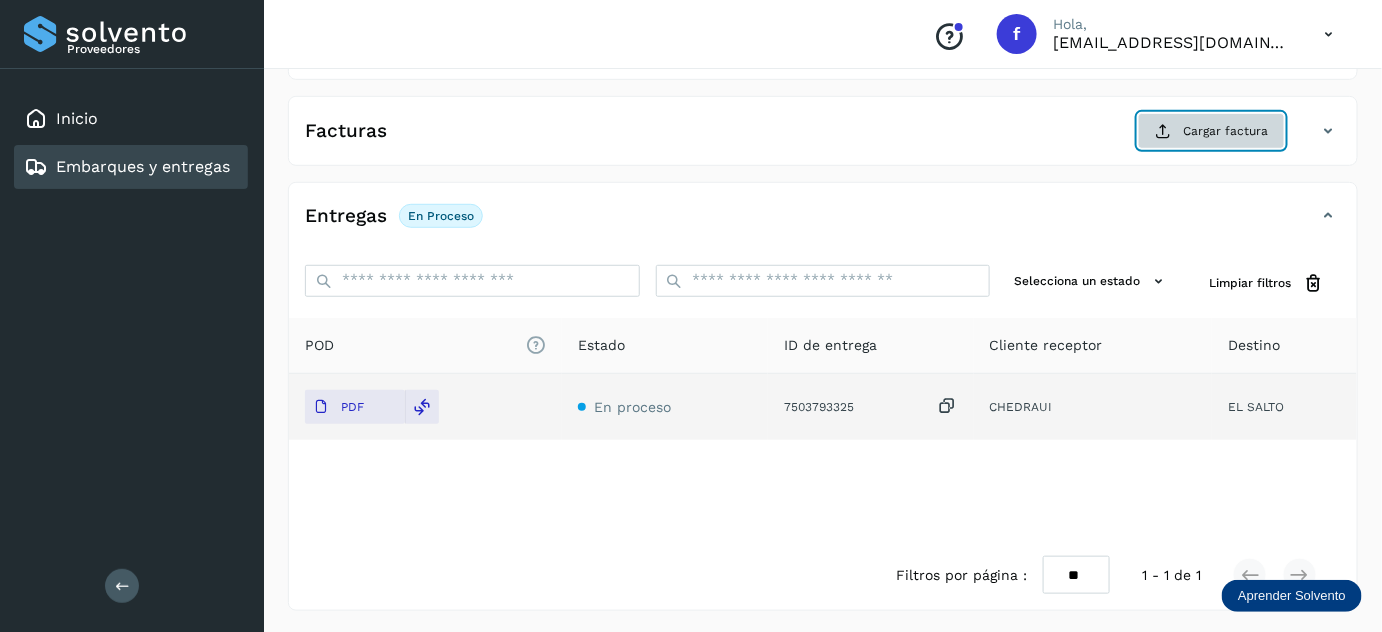 click at bounding box center [1163, 131] 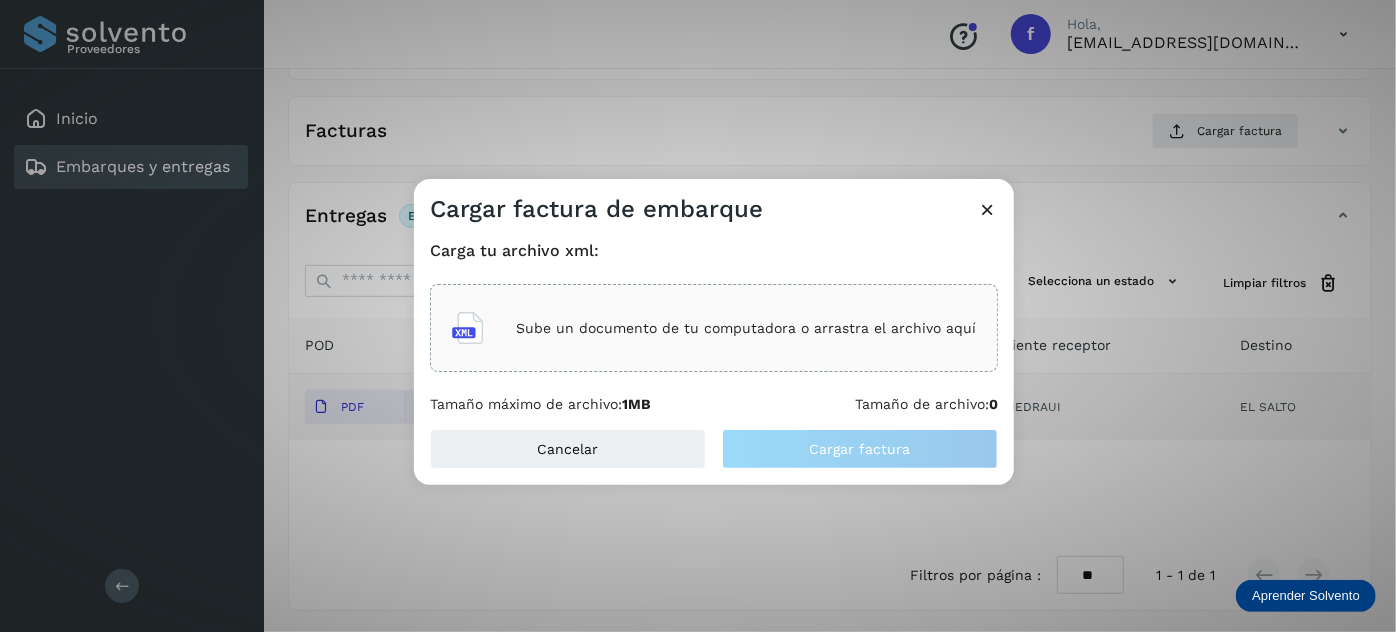 click on "Sube un documento de tu computadora o arrastra el archivo aquí" 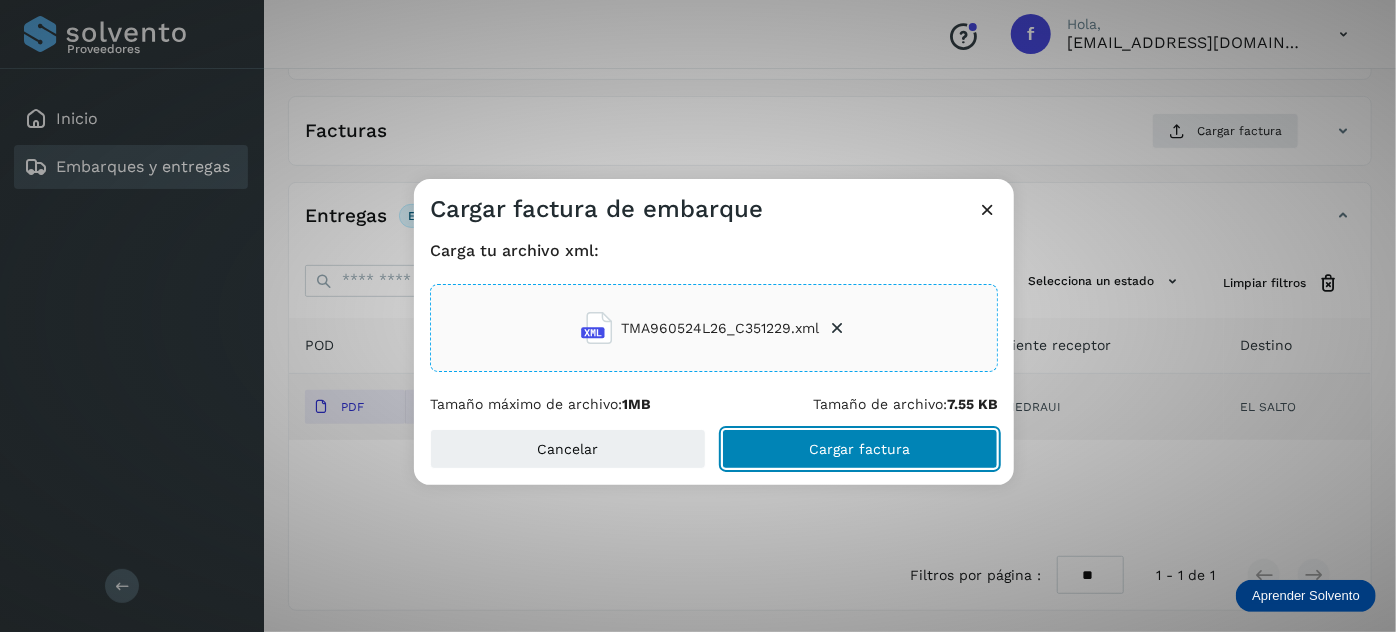 click on "Cargar factura" 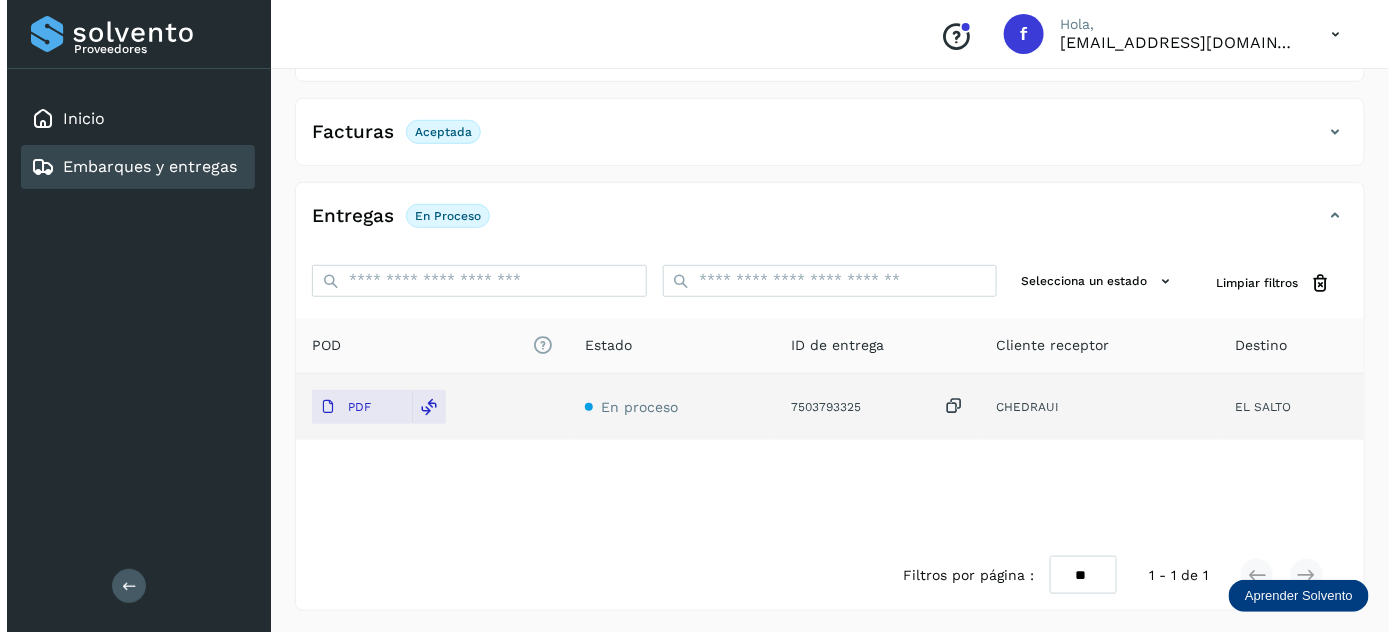 scroll, scrollTop: 0, scrollLeft: 0, axis: both 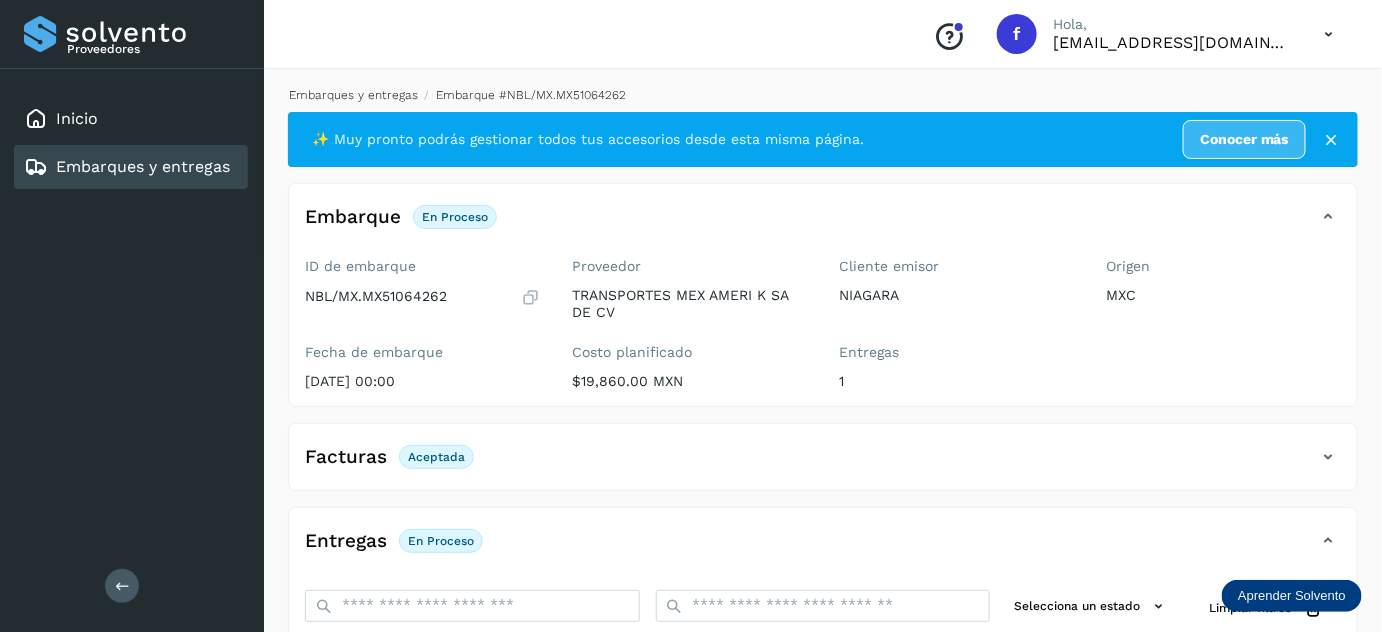 drag, startPoint x: 373, startPoint y: 82, endPoint x: 371, endPoint y: 92, distance: 10.198039 